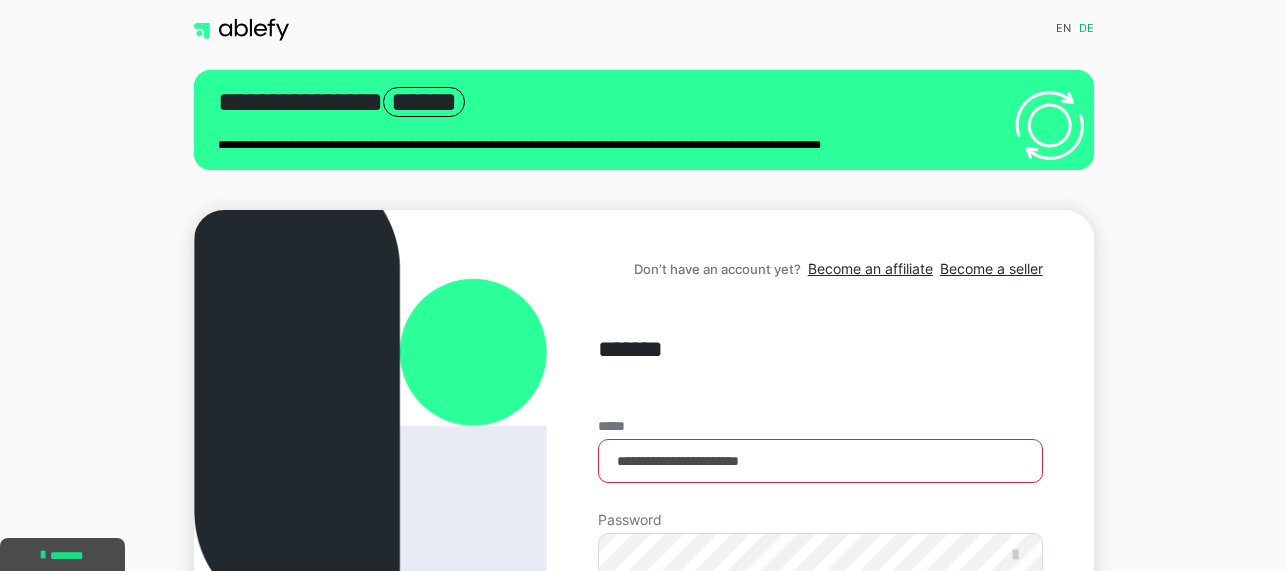 scroll, scrollTop: 0, scrollLeft: 0, axis: both 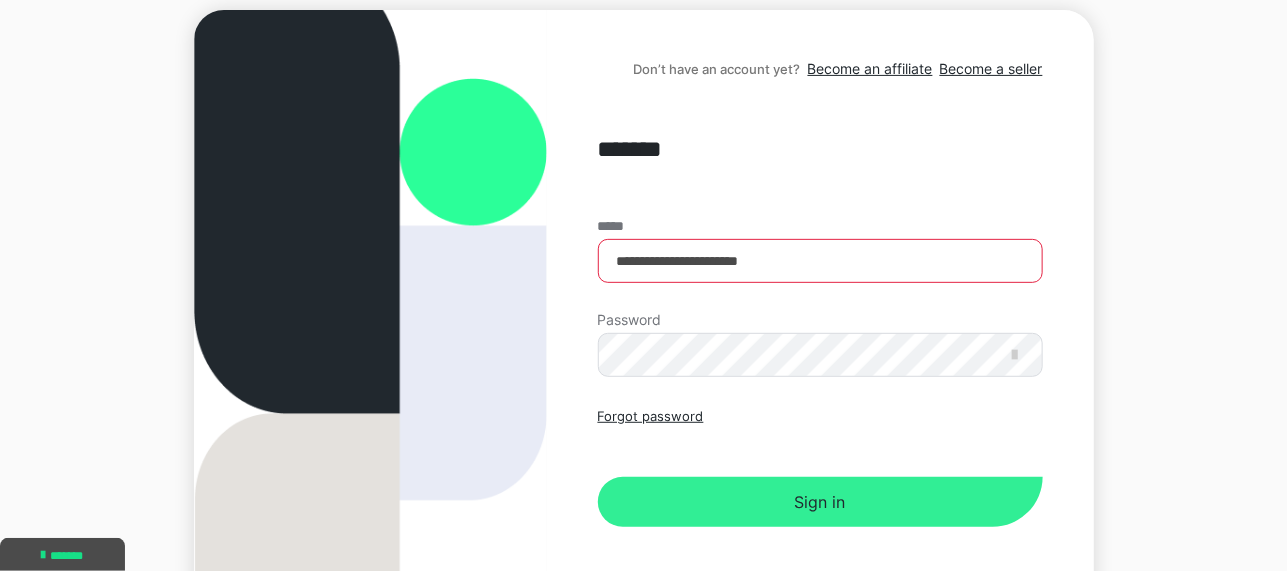 click on "Sign in" at bounding box center [820, 502] 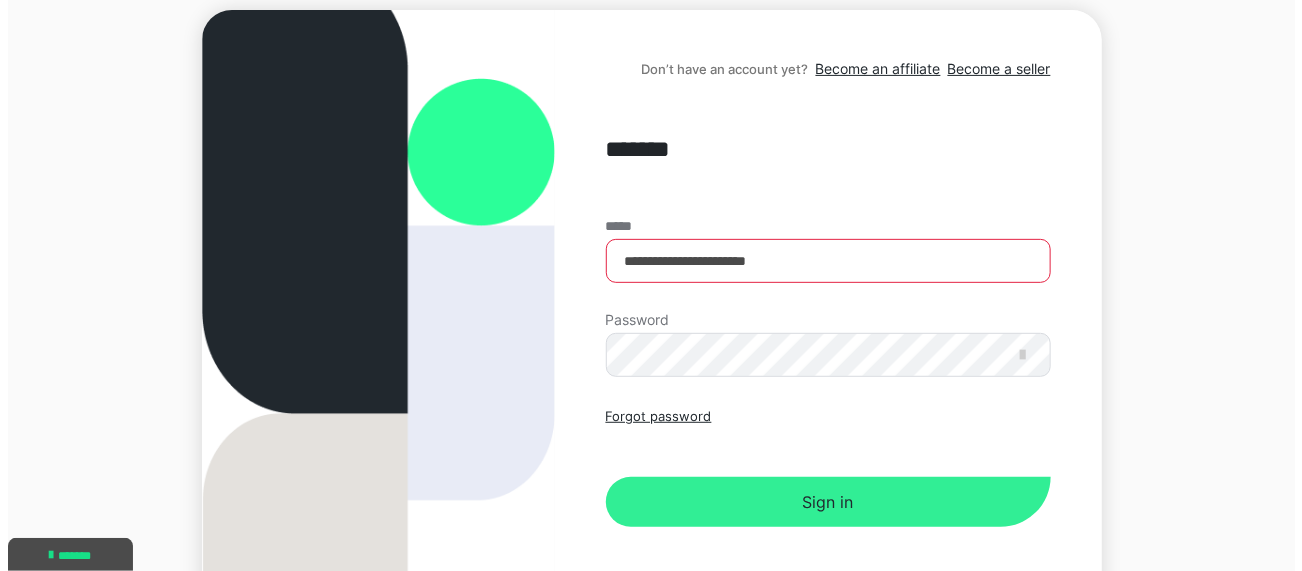 scroll, scrollTop: 0, scrollLeft: 0, axis: both 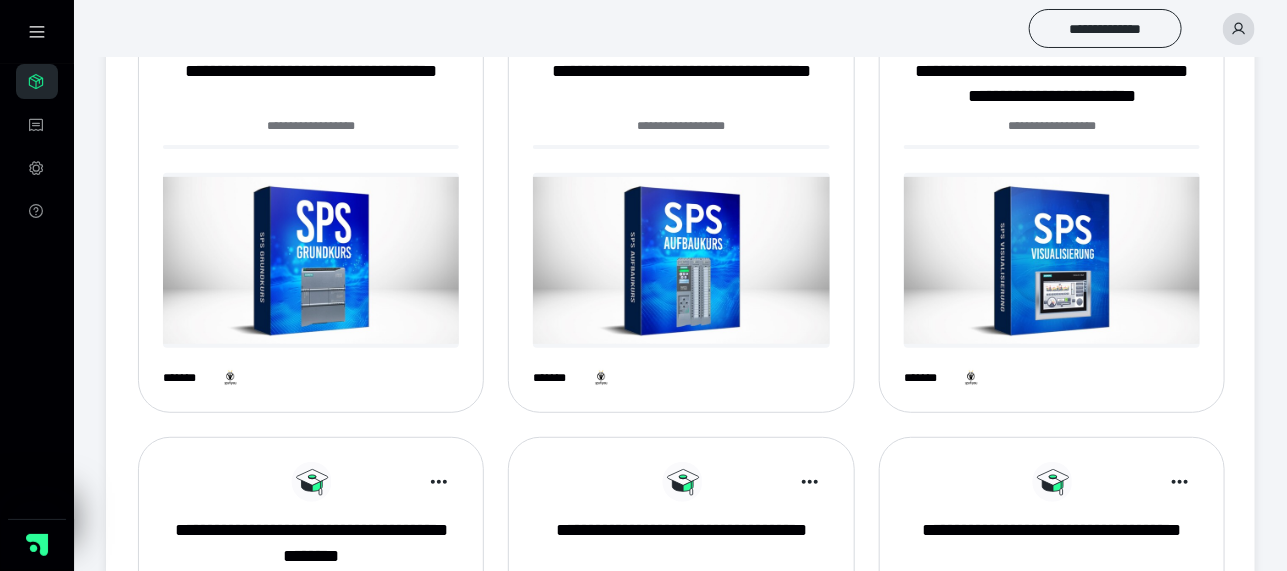 click on "**********" at bounding box center (680, 392) 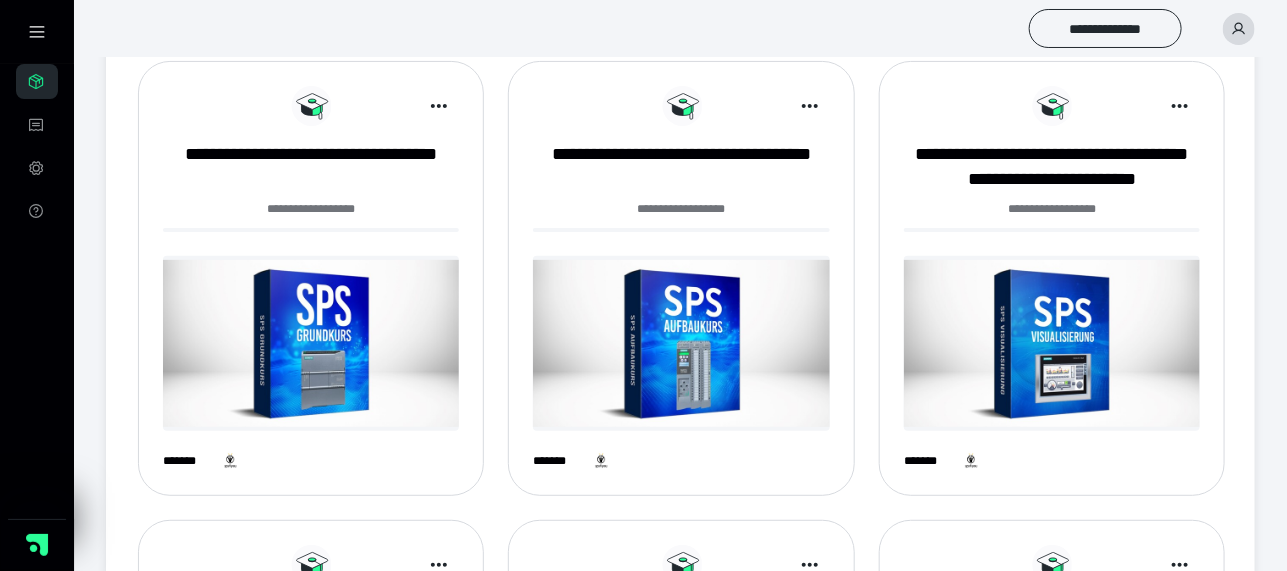 scroll, scrollTop: 0, scrollLeft: 0, axis: both 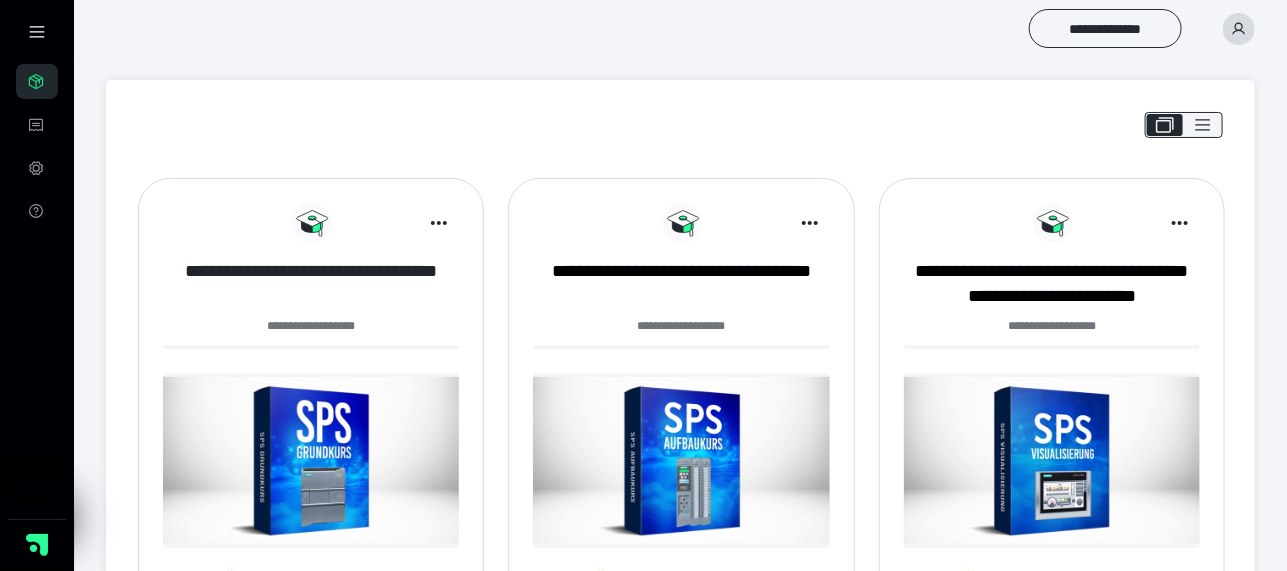 drag, startPoint x: 726, startPoint y: 281, endPoint x: 329, endPoint y: 281, distance: 397 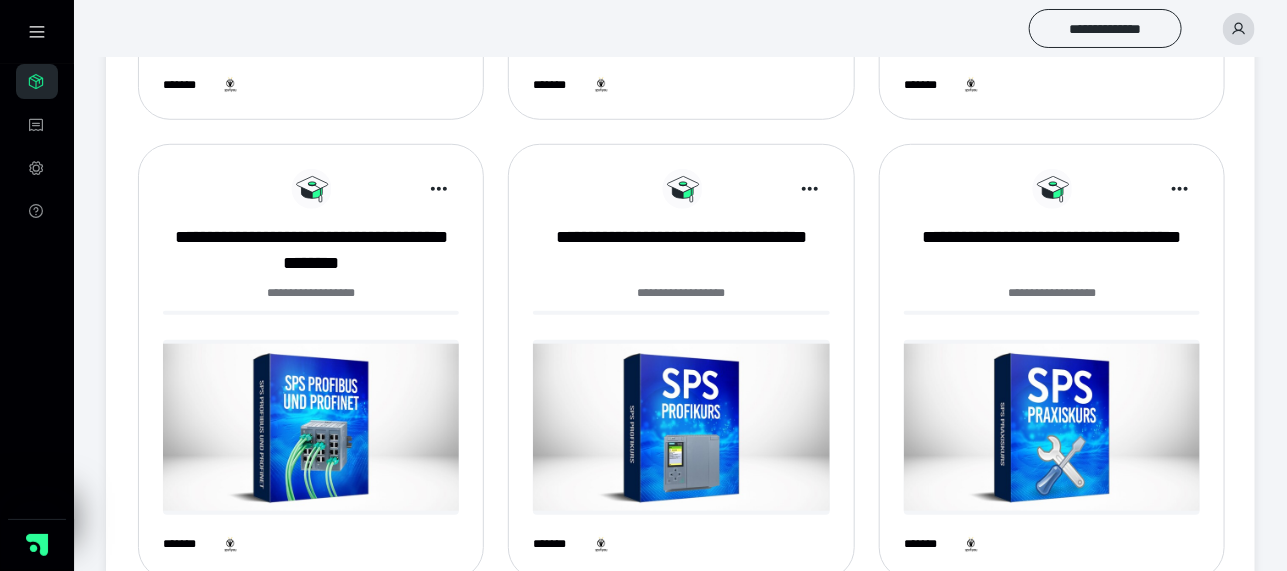 scroll, scrollTop: 499, scrollLeft: 0, axis: vertical 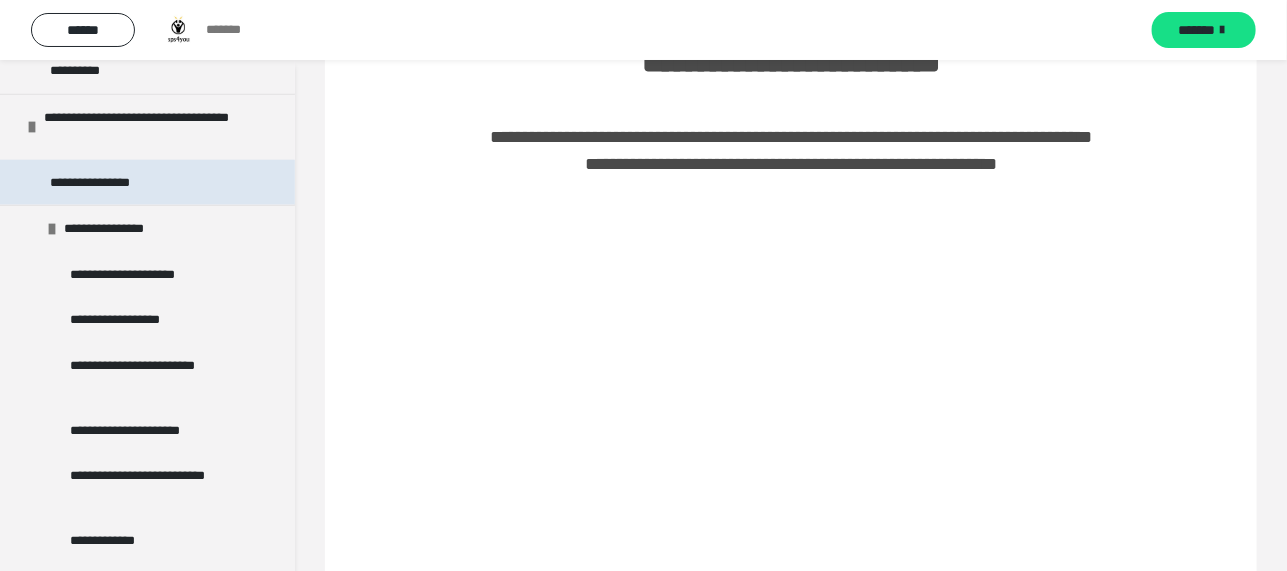click on "**********" at bounding box center (102, 182) 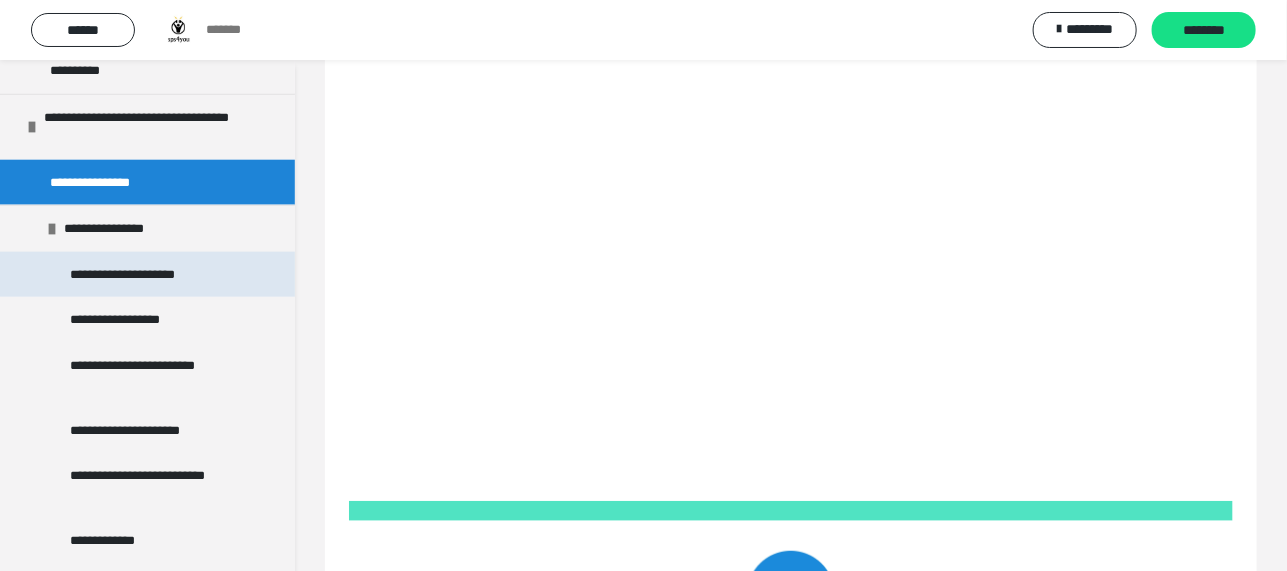 click on "**********" at bounding box center [142, 274] 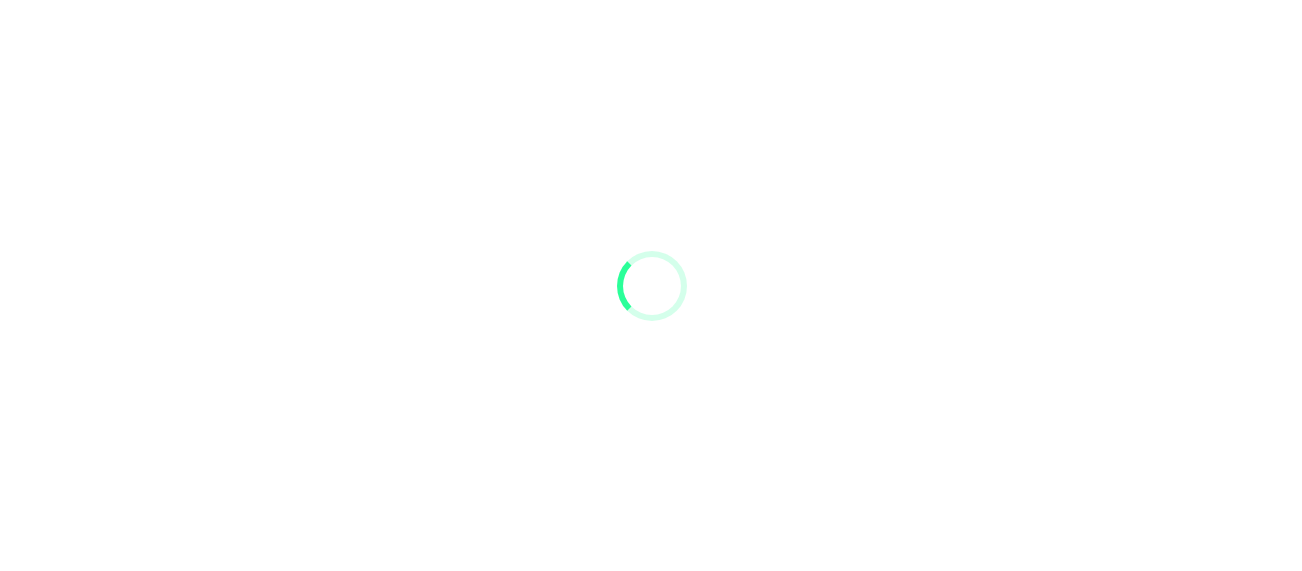 scroll, scrollTop: 0, scrollLeft: 0, axis: both 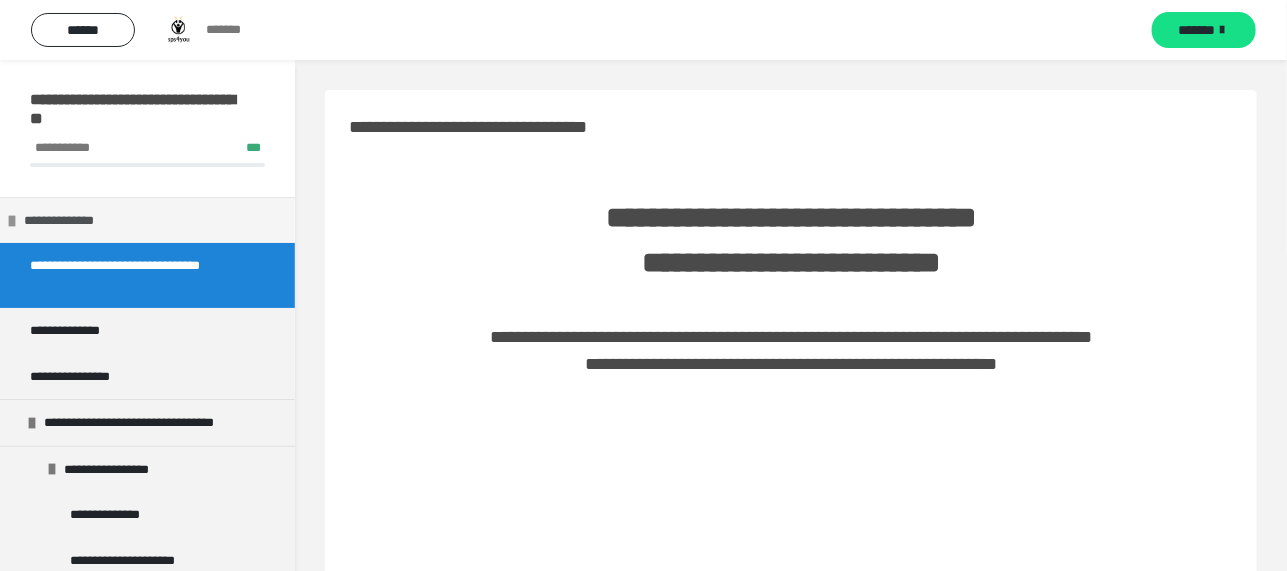 click at bounding box center (12, 221) 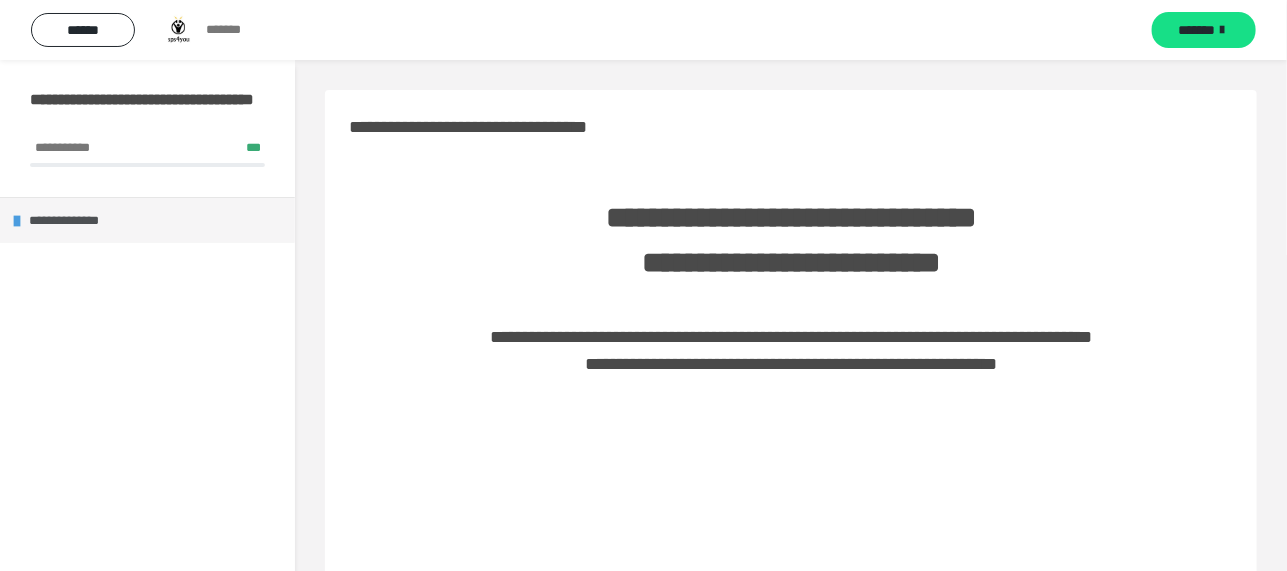 click at bounding box center [17, 221] 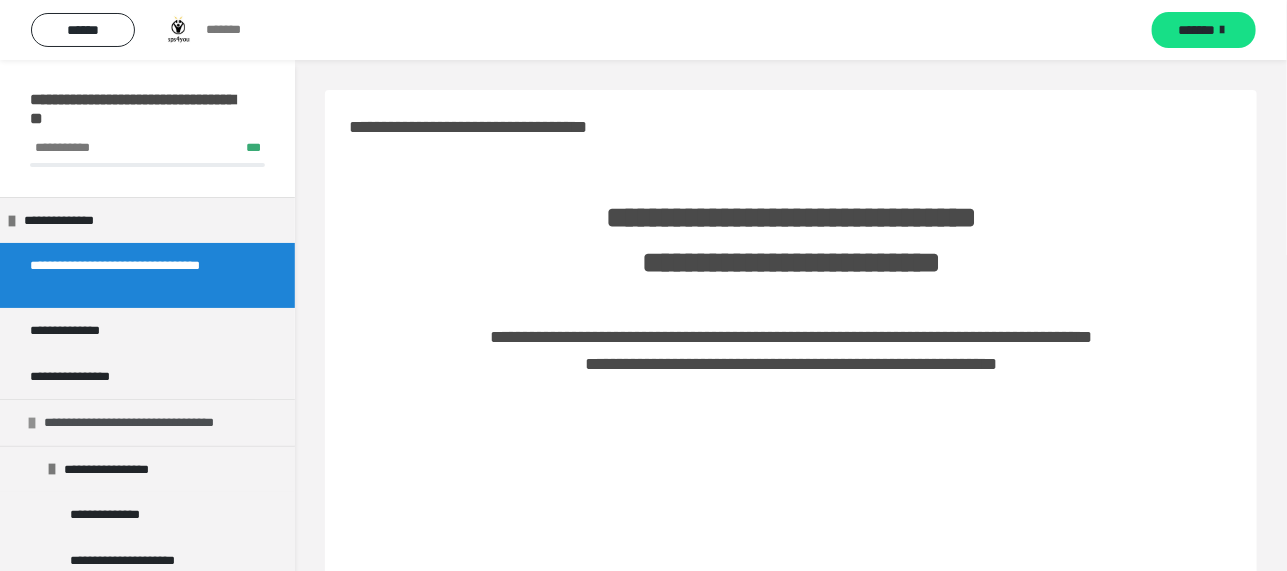 click at bounding box center [32, 423] 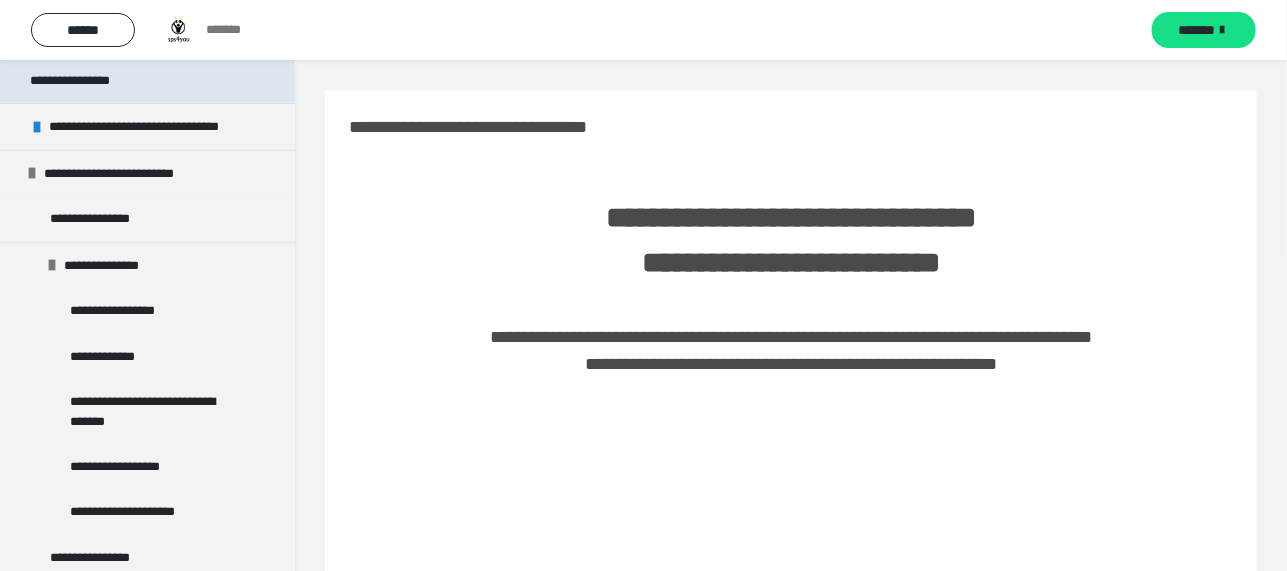 scroll, scrollTop: 299, scrollLeft: 0, axis: vertical 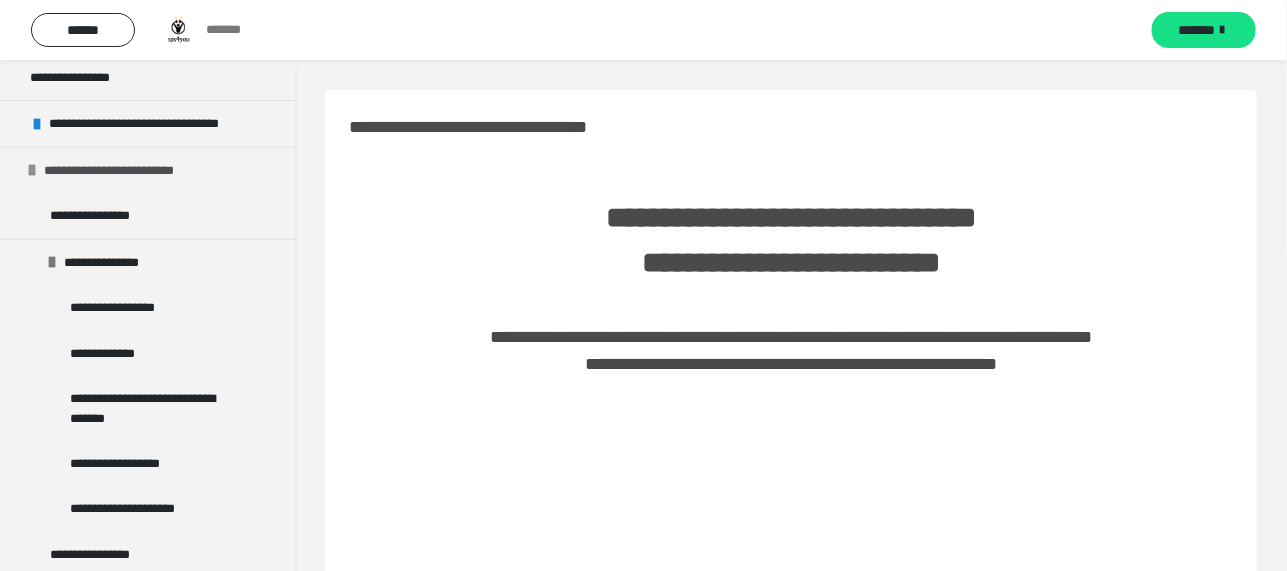 click at bounding box center (32, 170) 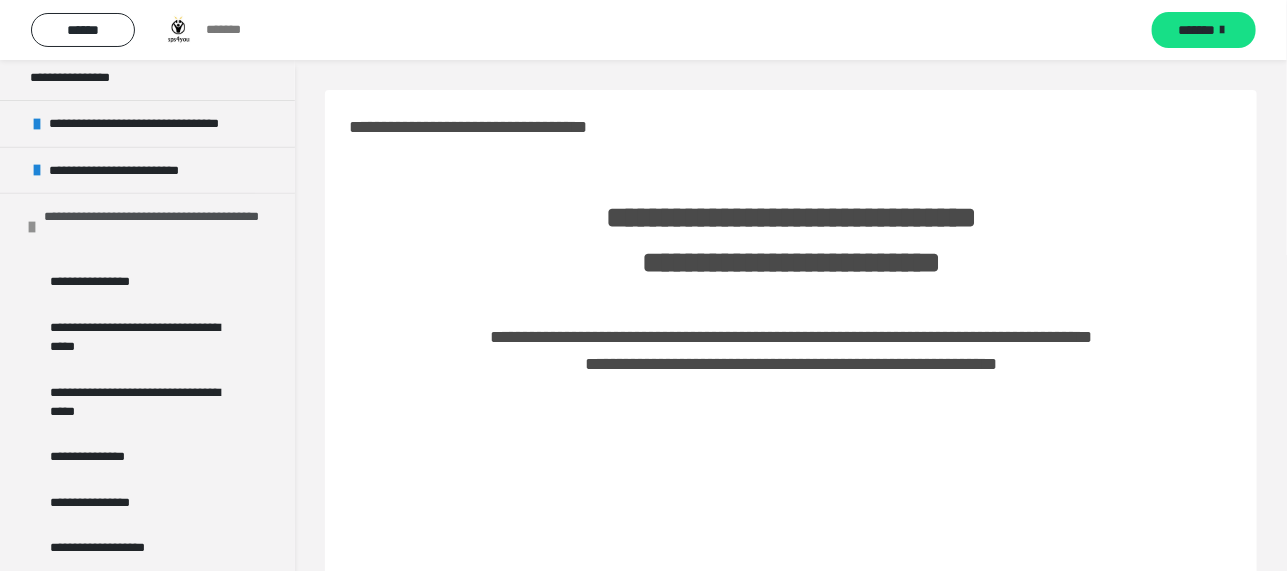 click at bounding box center [32, 227] 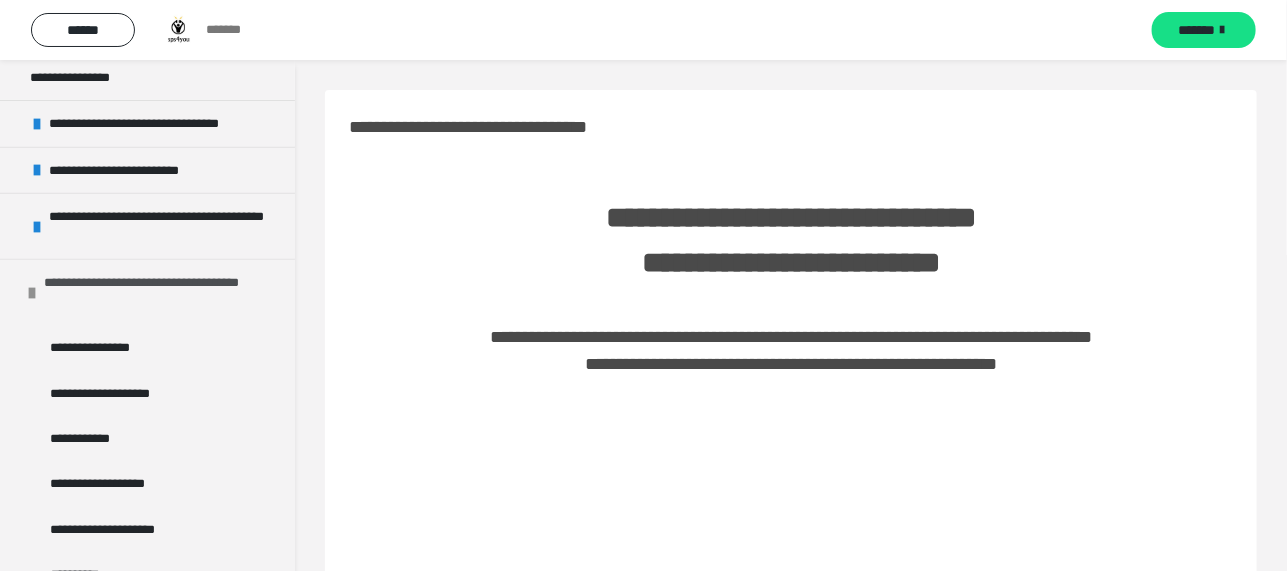 click at bounding box center [32, 293] 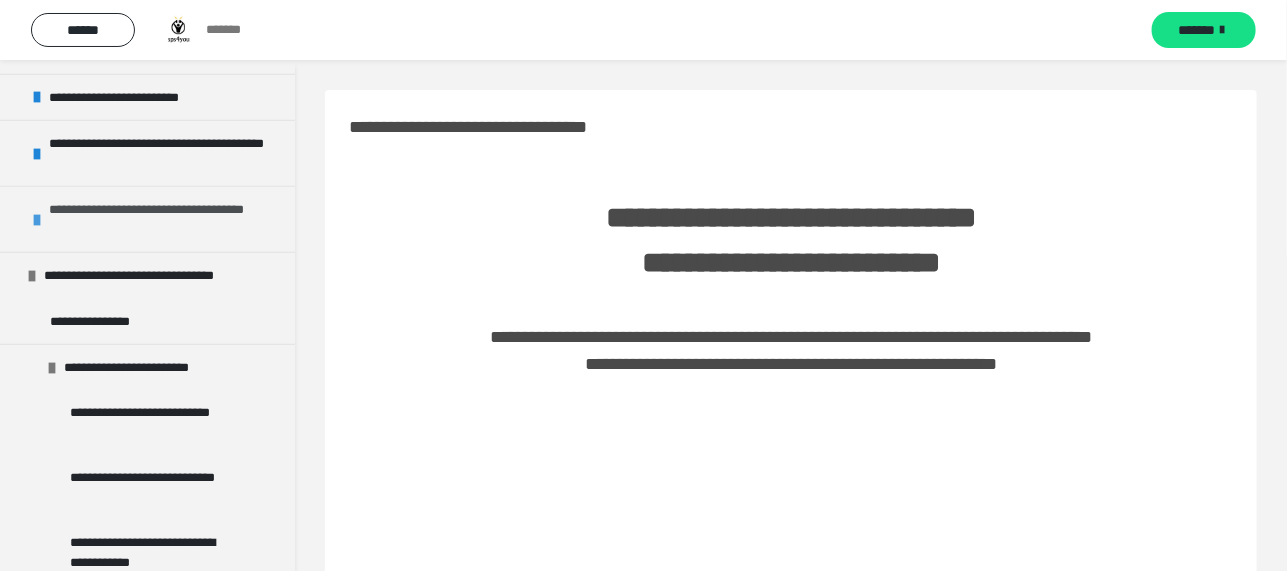 scroll, scrollTop: 400, scrollLeft: 0, axis: vertical 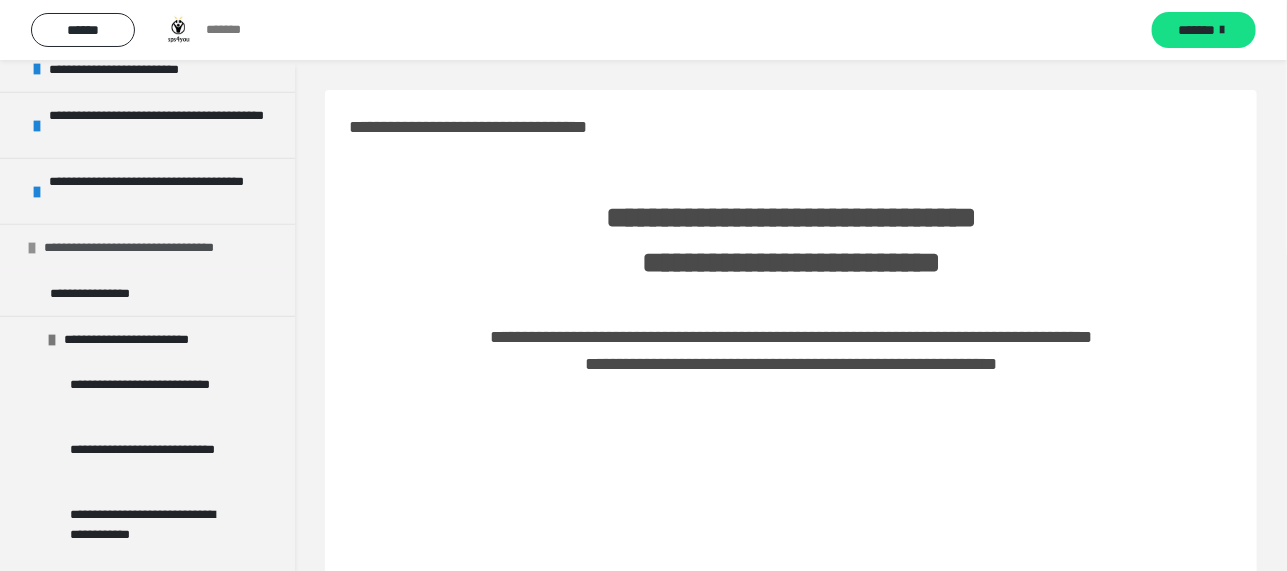 click at bounding box center [32, 248] 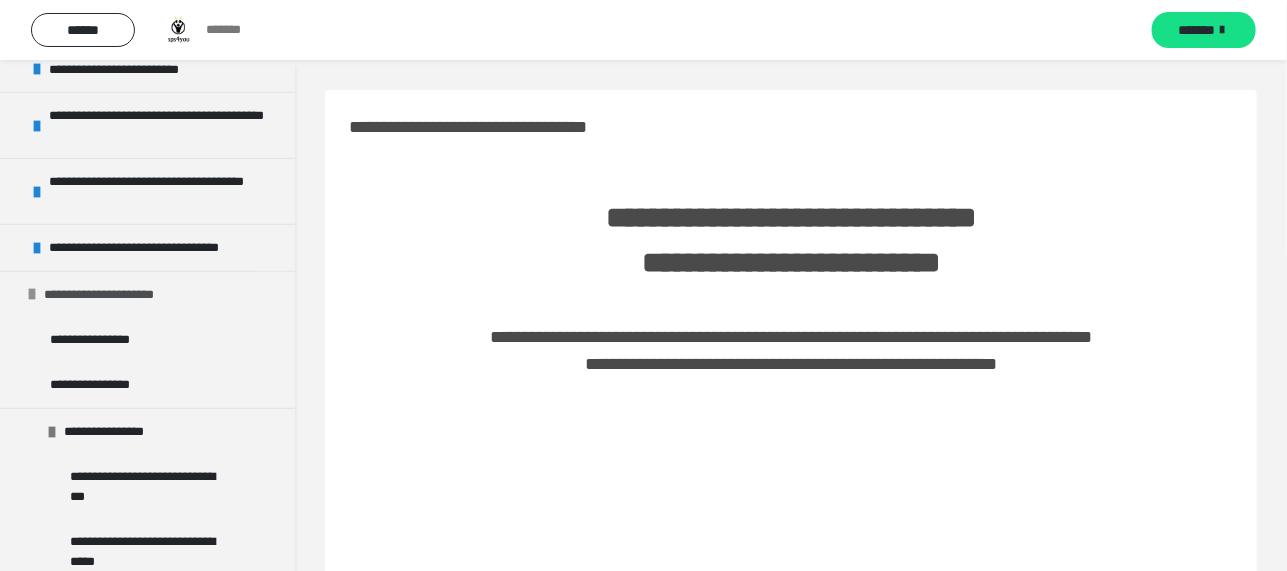 click at bounding box center (32, 294) 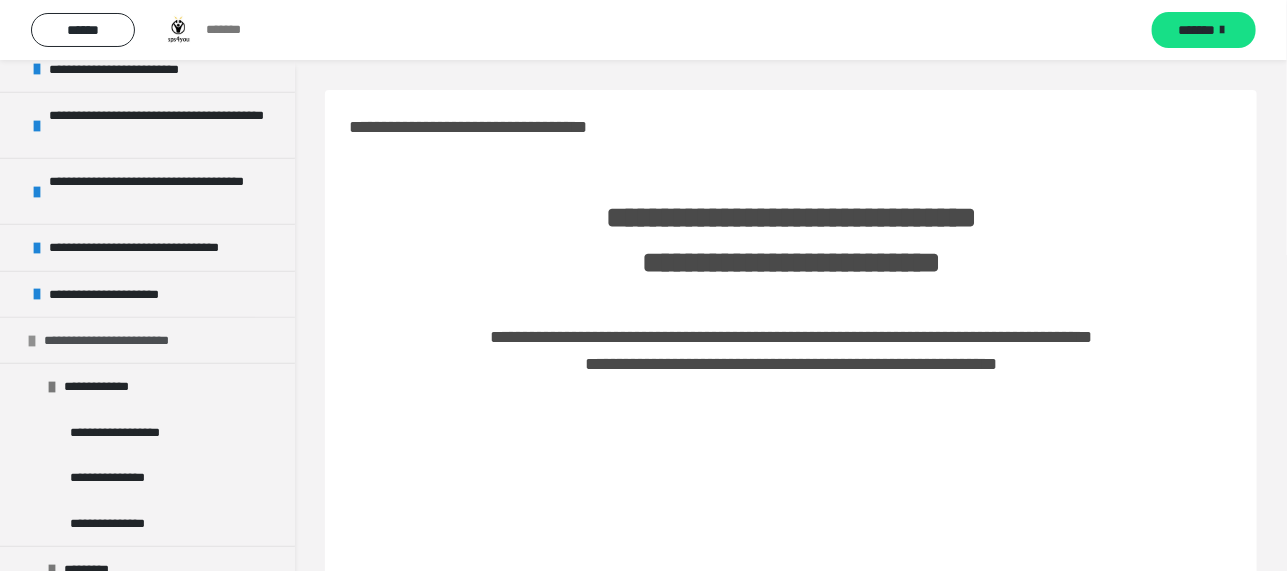 click at bounding box center [32, 341] 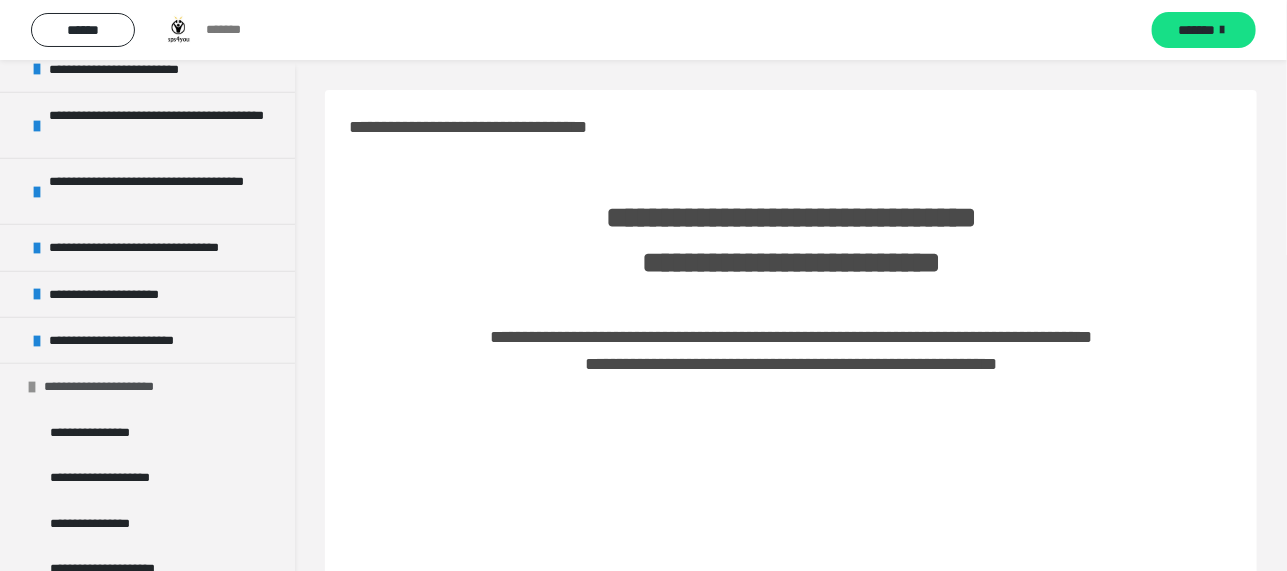 click at bounding box center (32, 387) 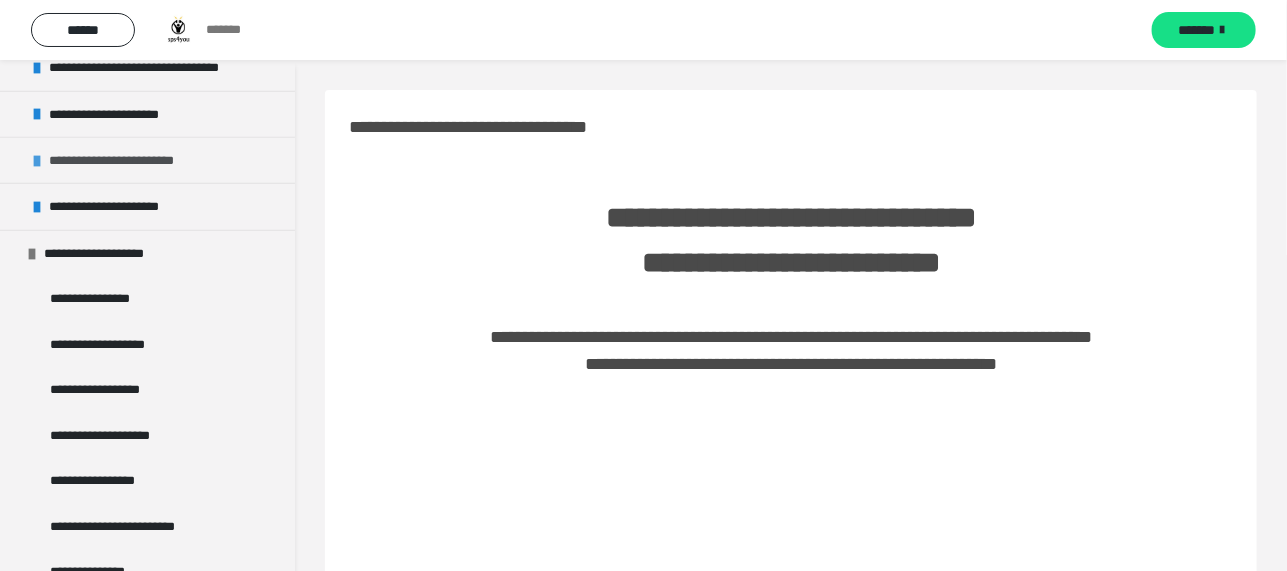 scroll, scrollTop: 600, scrollLeft: 0, axis: vertical 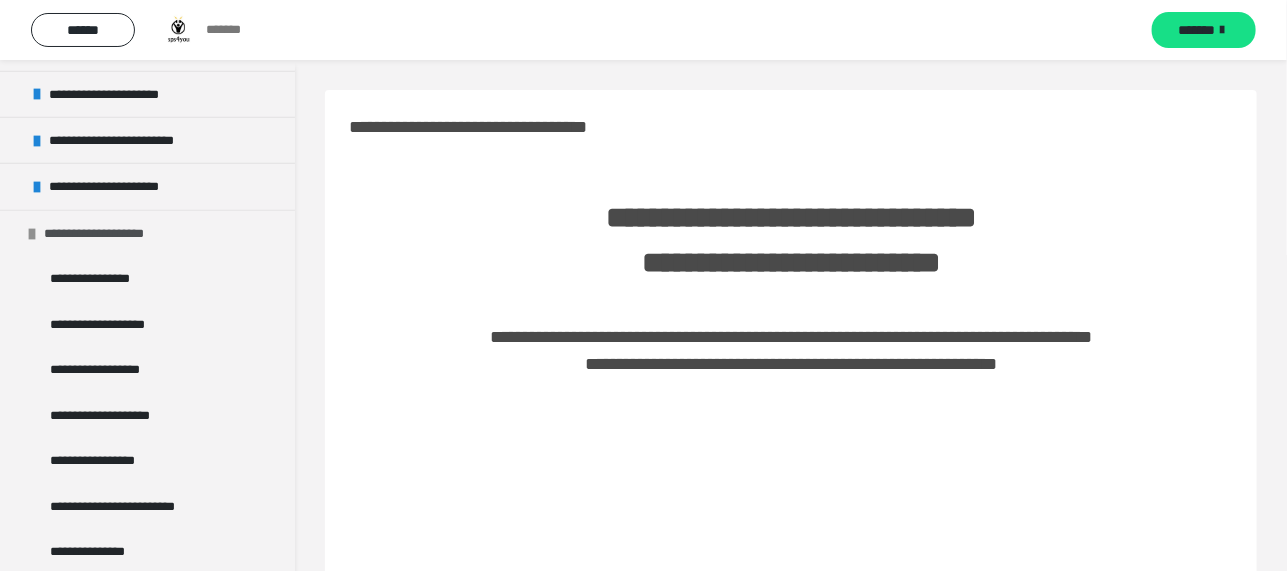 click on "**********" at bounding box center [147, 233] 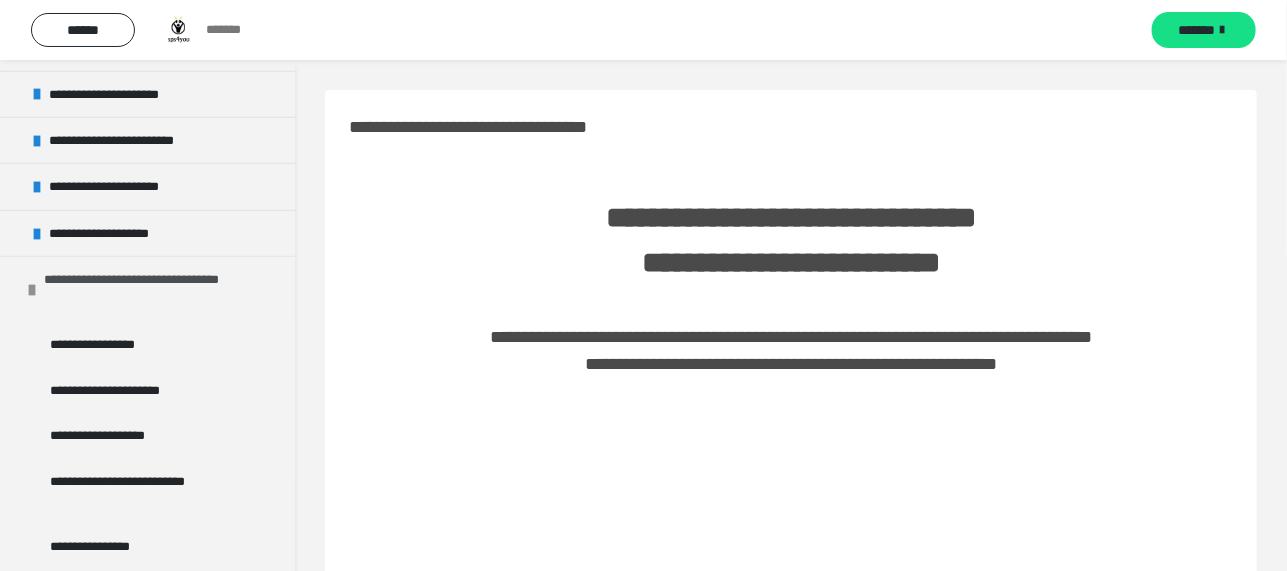 click on "**********" at bounding box center (147, 289) 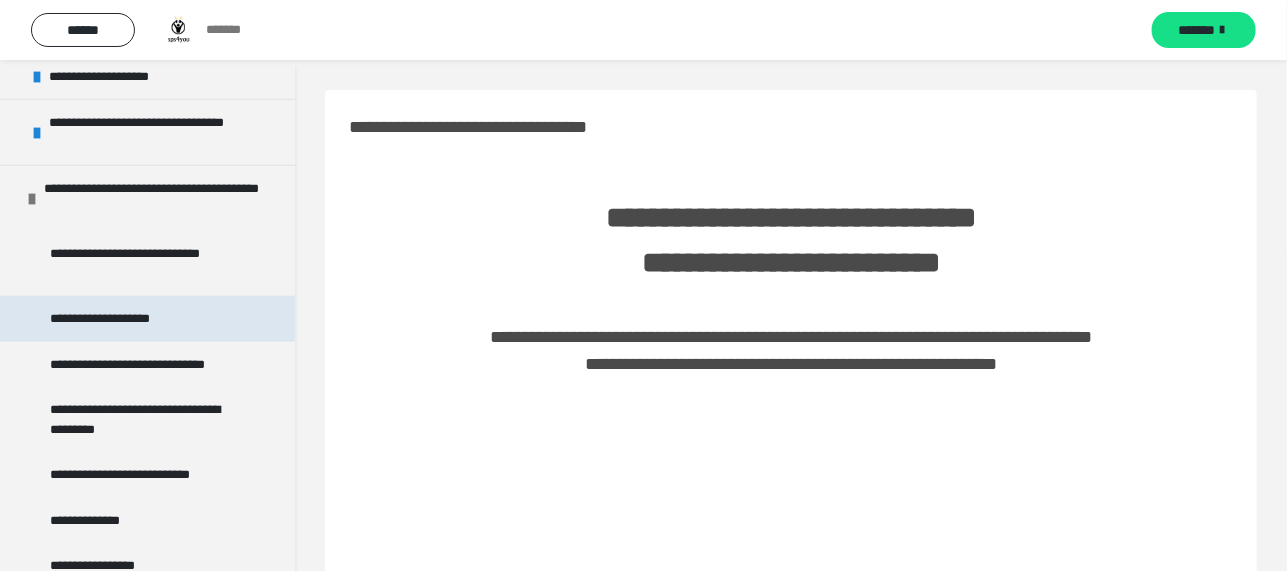 scroll, scrollTop: 957, scrollLeft: 0, axis: vertical 